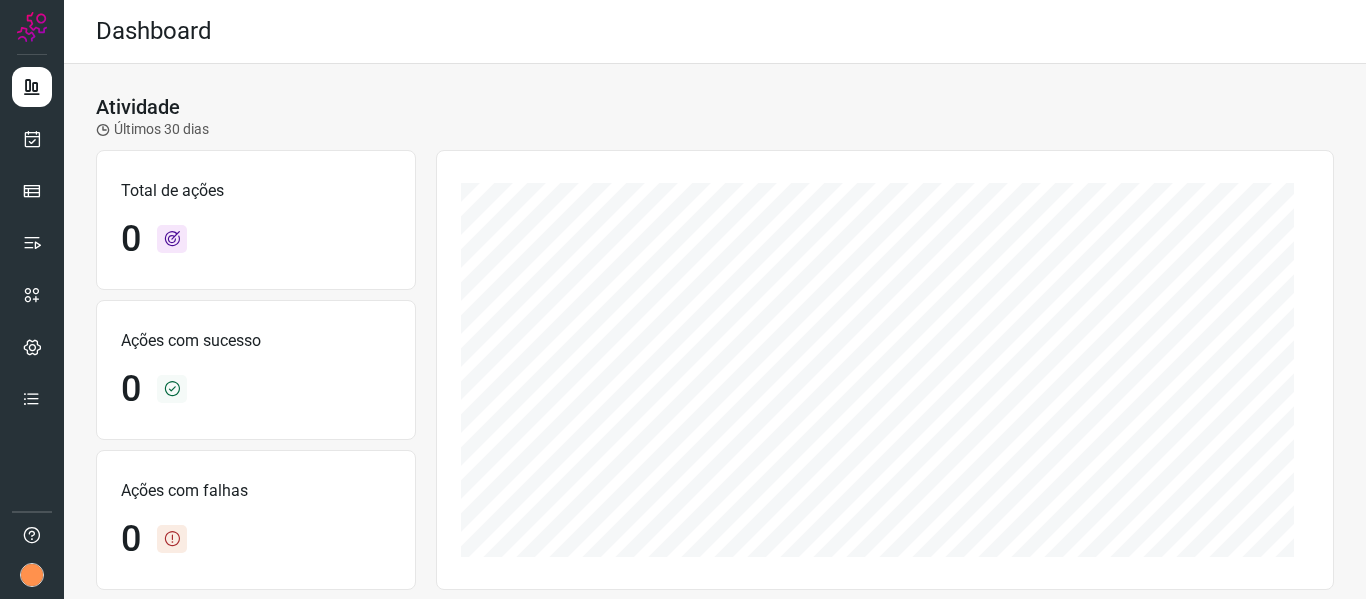 scroll, scrollTop: 0, scrollLeft: 0, axis: both 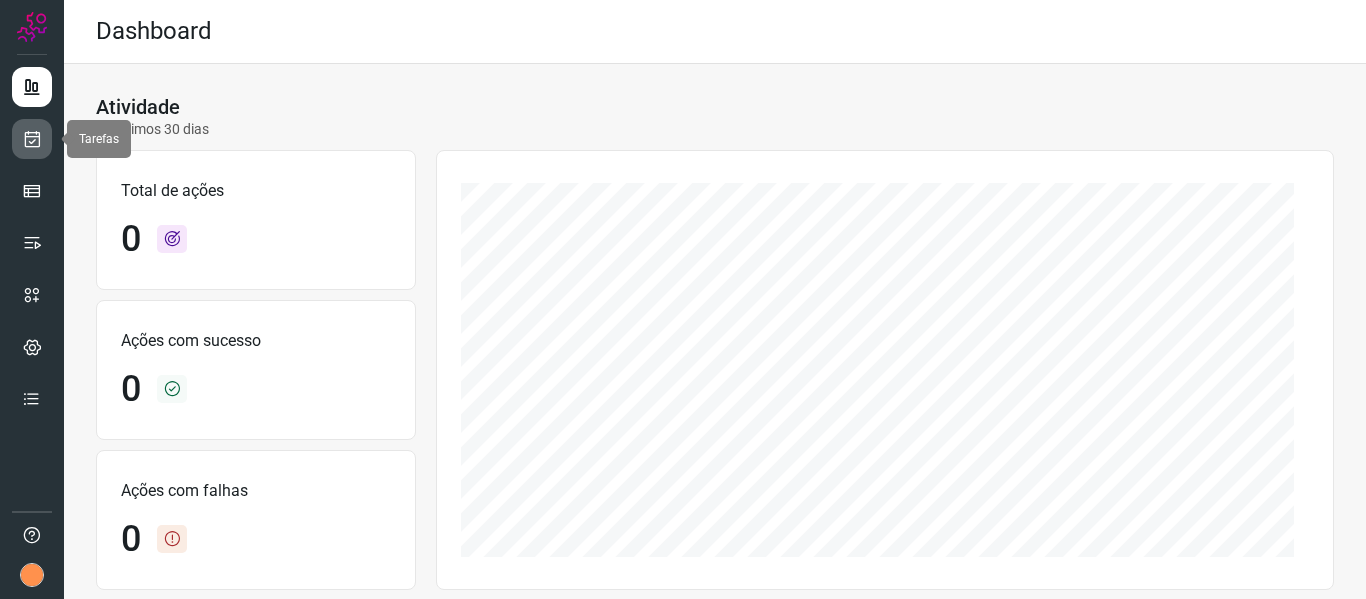 click at bounding box center [32, 139] 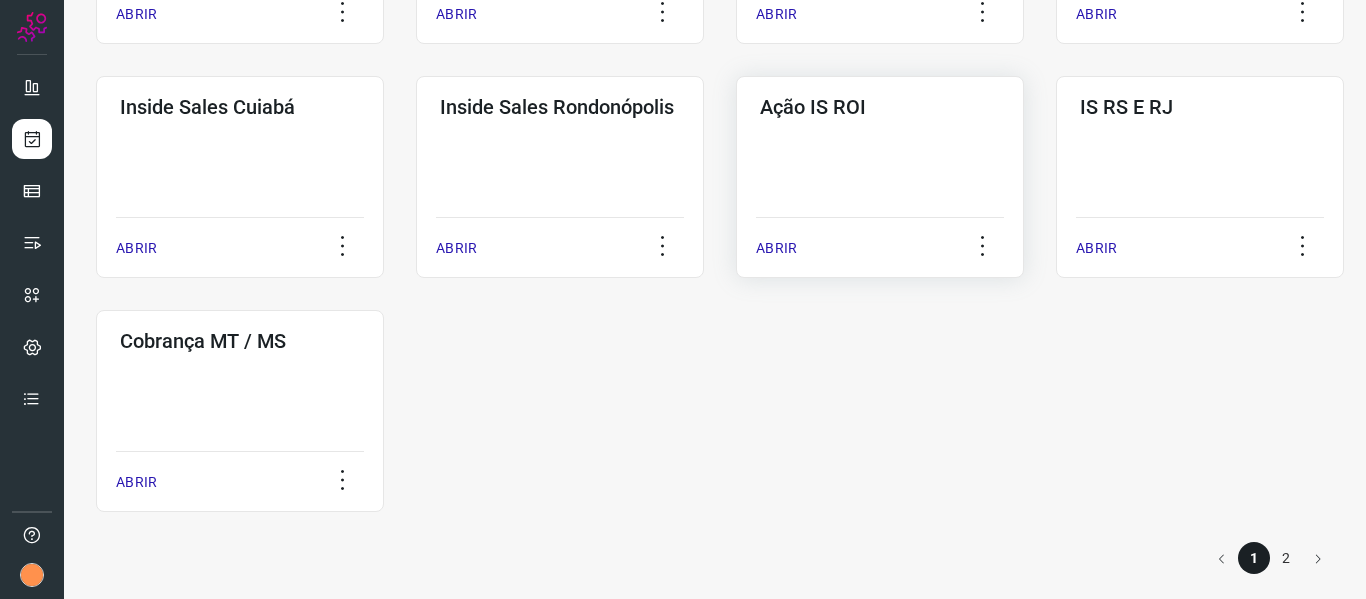 scroll, scrollTop: 1030, scrollLeft: 0, axis: vertical 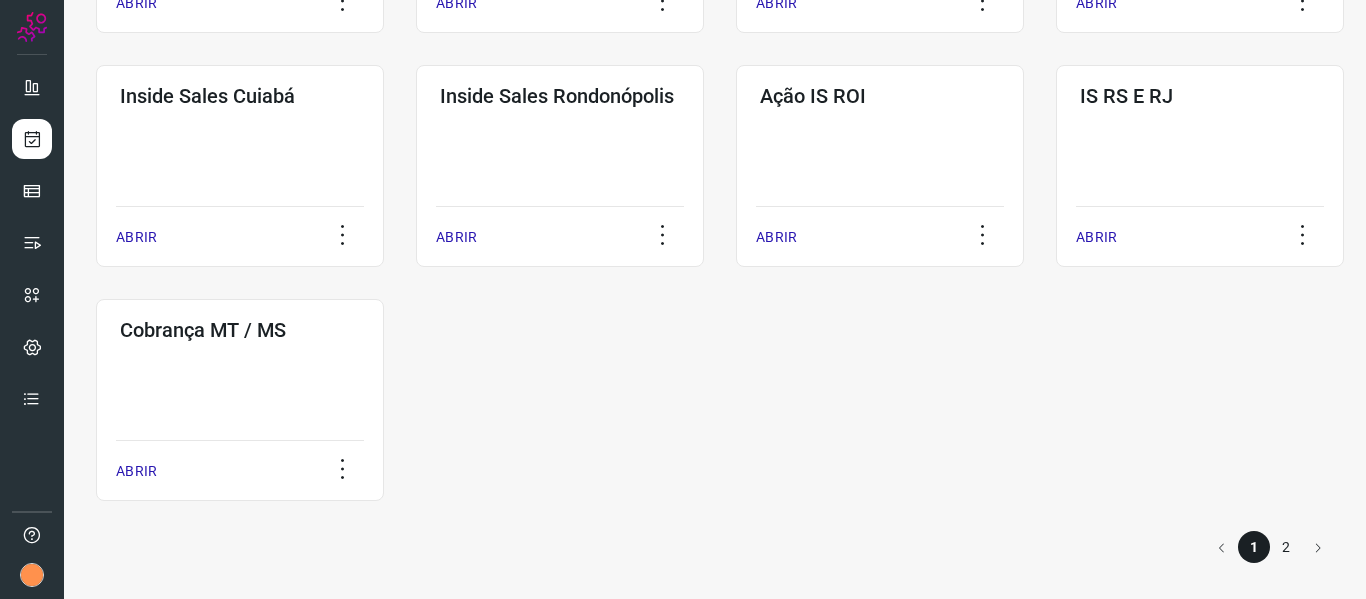 click on "2" 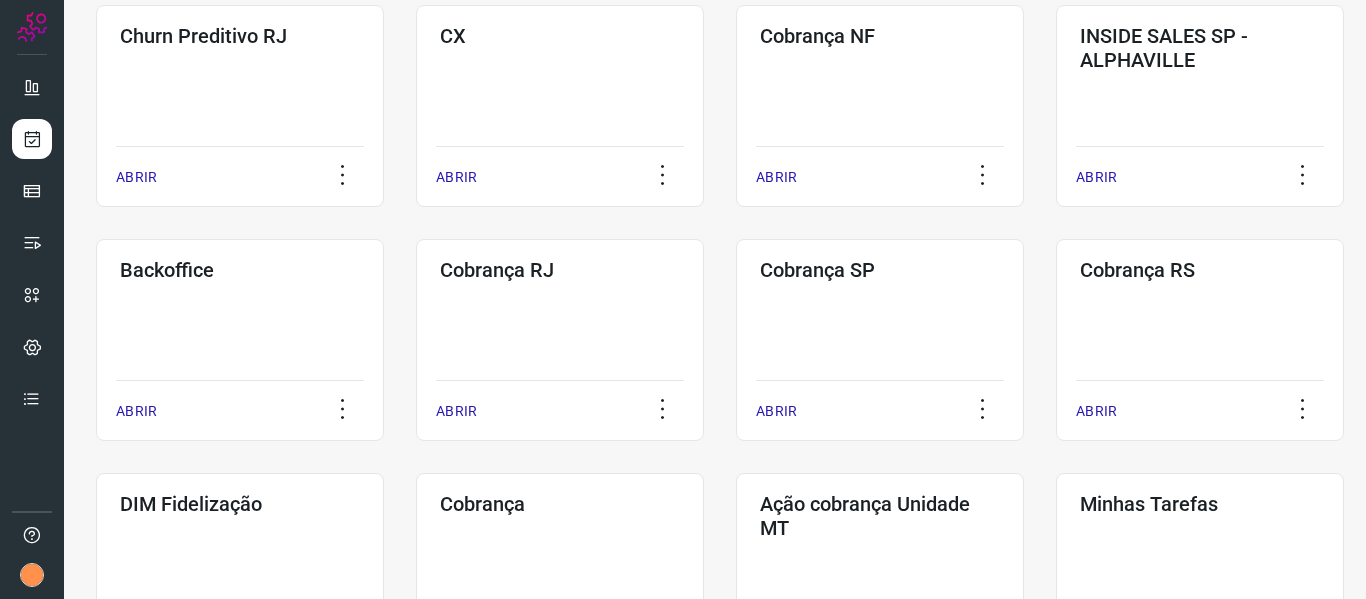 scroll, scrollTop: 400, scrollLeft: 0, axis: vertical 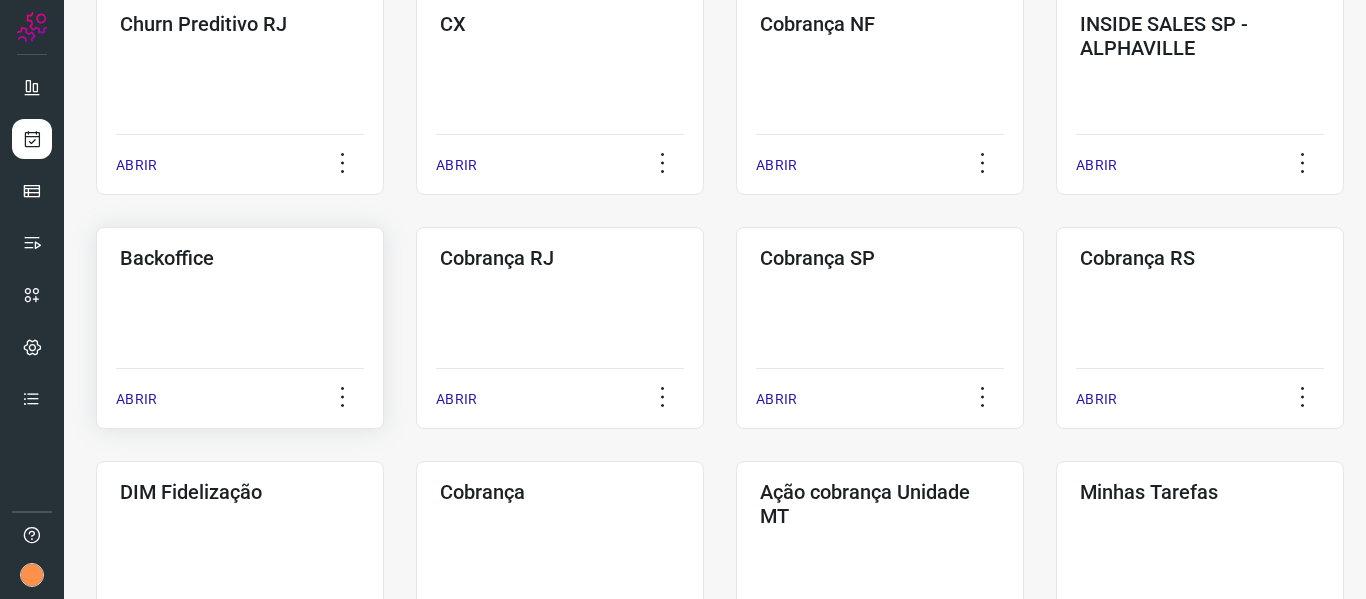 click on "ABRIR" at bounding box center (136, 399) 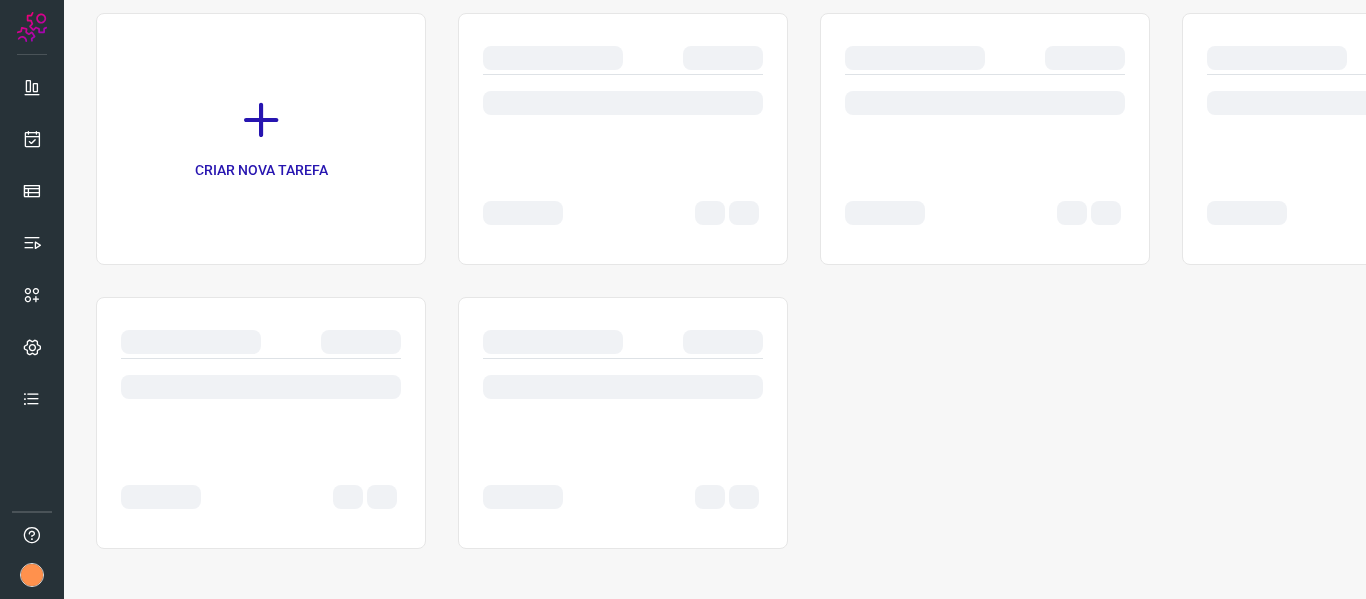 scroll, scrollTop: 0, scrollLeft: 0, axis: both 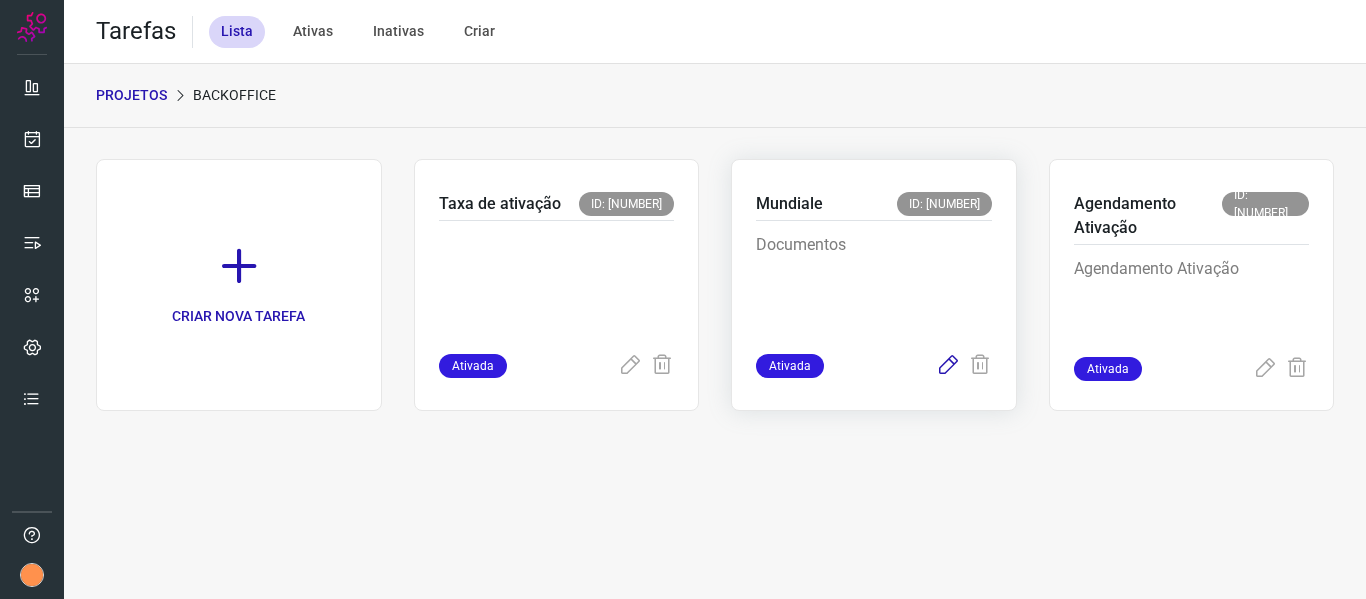 click at bounding box center (948, 366) 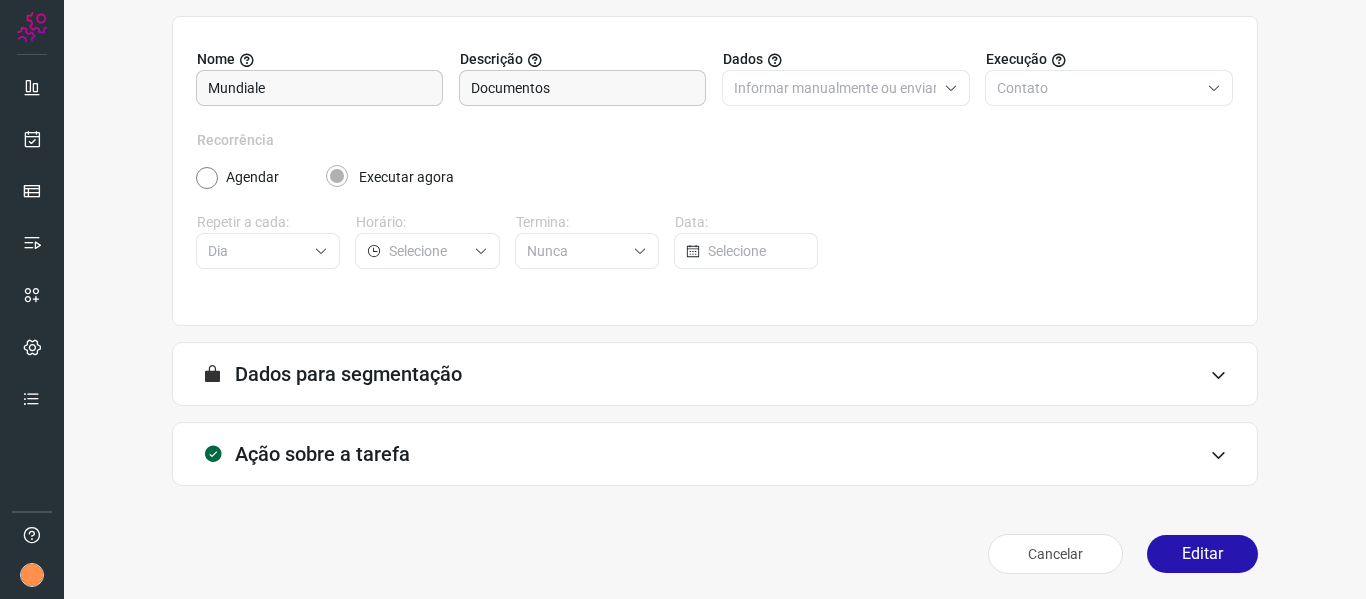 scroll, scrollTop: 182, scrollLeft: 0, axis: vertical 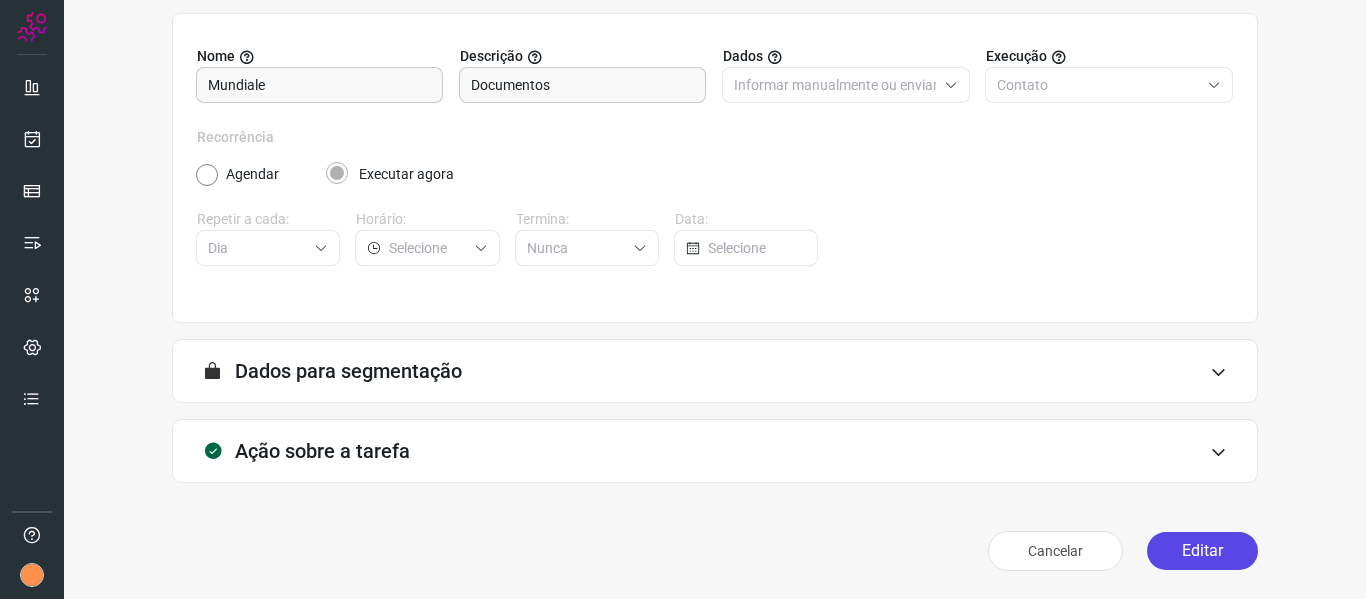 click on "Editar" at bounding box center [1202, 551] 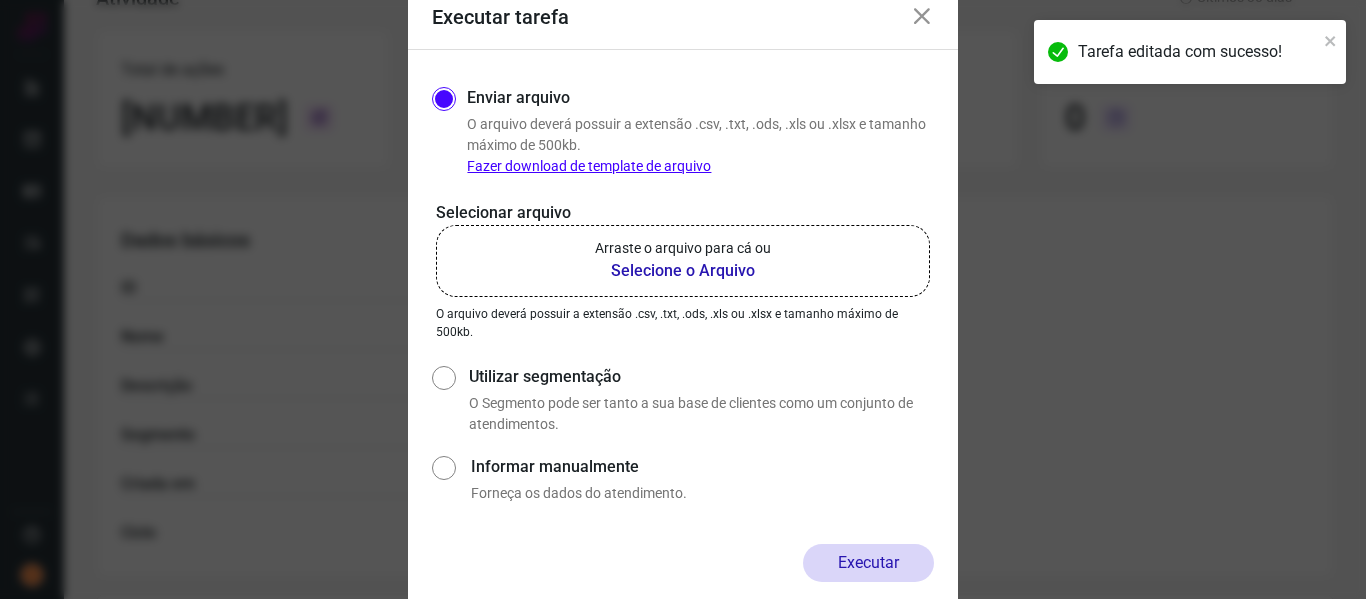 click on "Selecione o Arquivo" at bounding box center [683, 271] 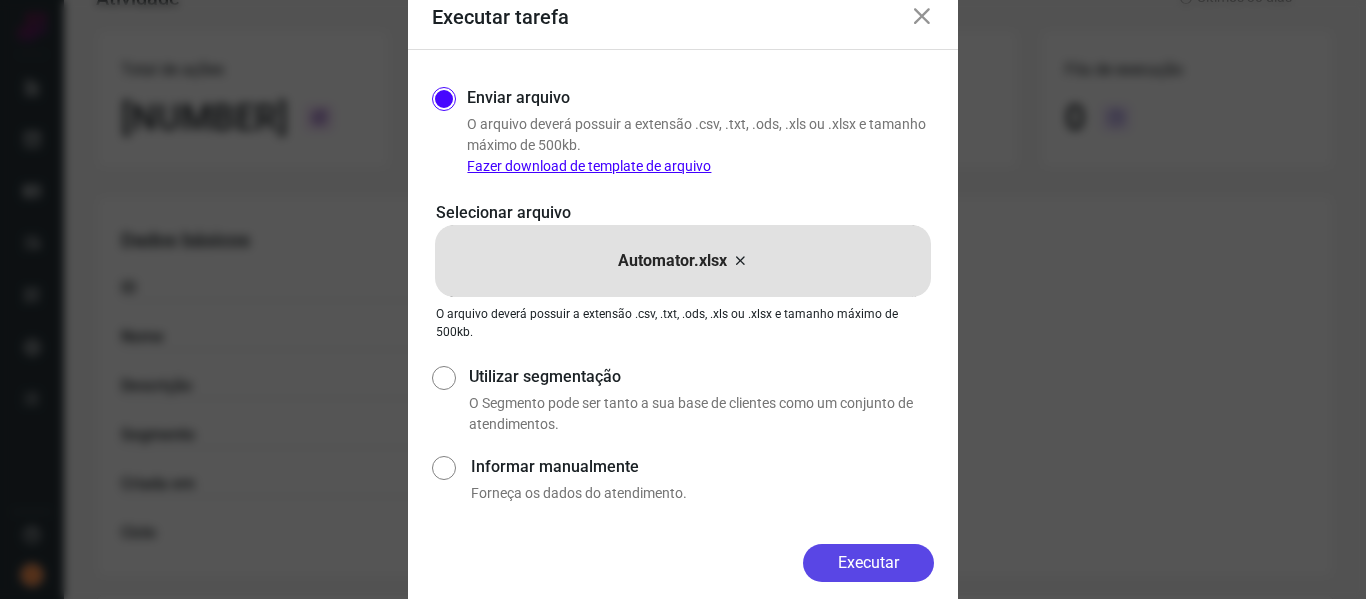 click on "Executar" at bounding box center (868, 563) 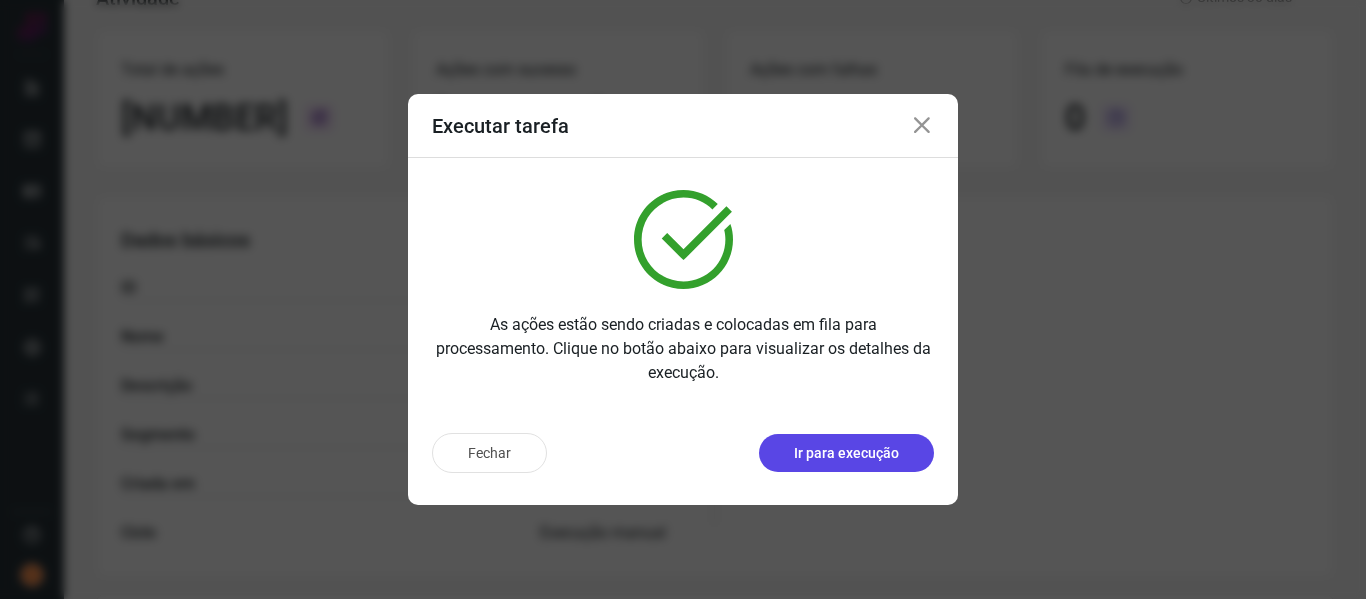 click on "Ir para execução" at bounding box center [846, 453] 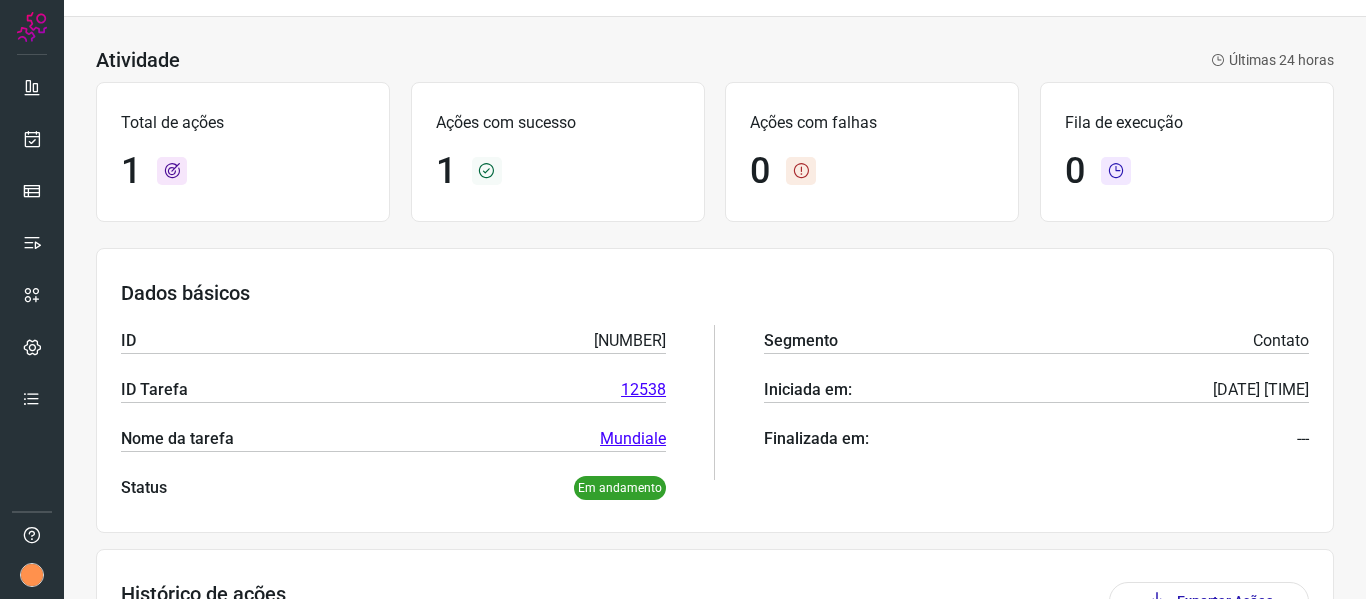 scroll, scrollTop: 0, scrollLeft: 0, axis: both 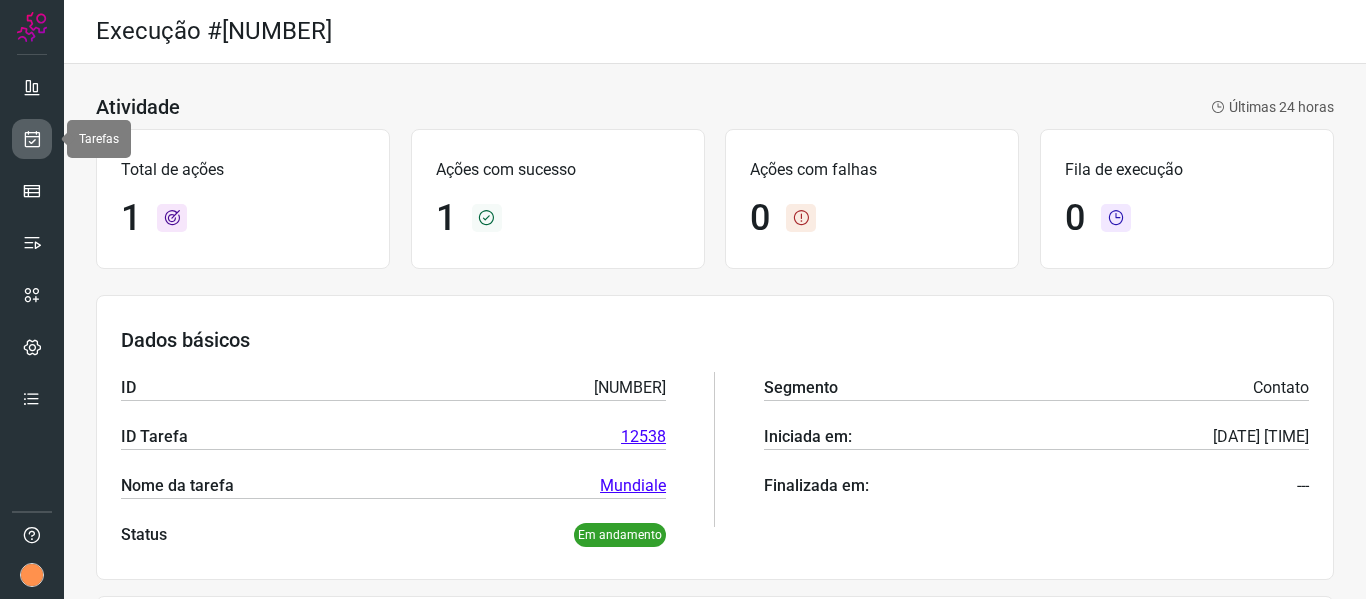 click at bounding box center [32, 139] 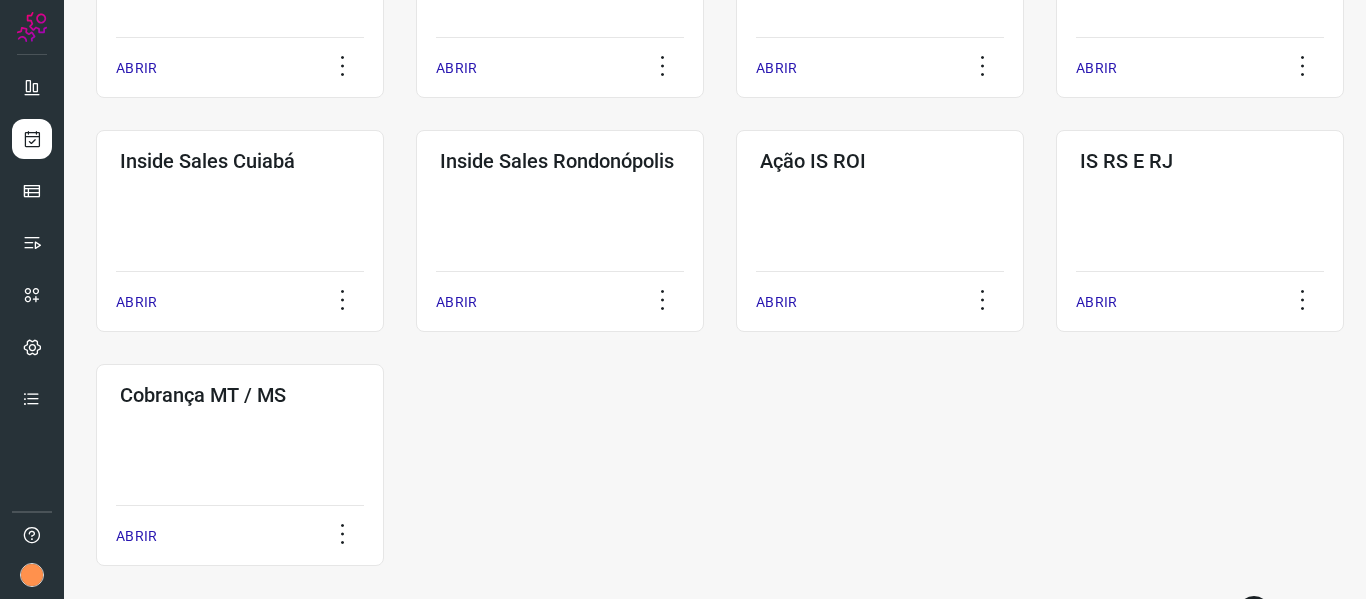 scroll, scrollTop: 1030, scrollLeft: 0, axis: vertical 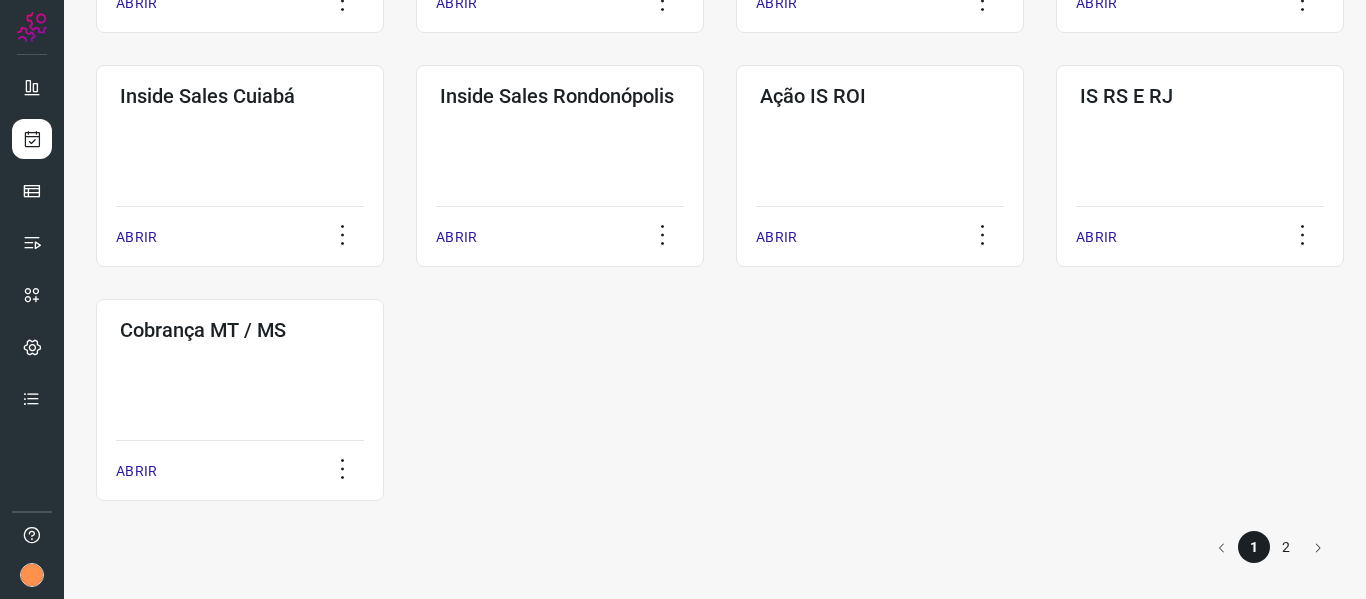 click on "2" 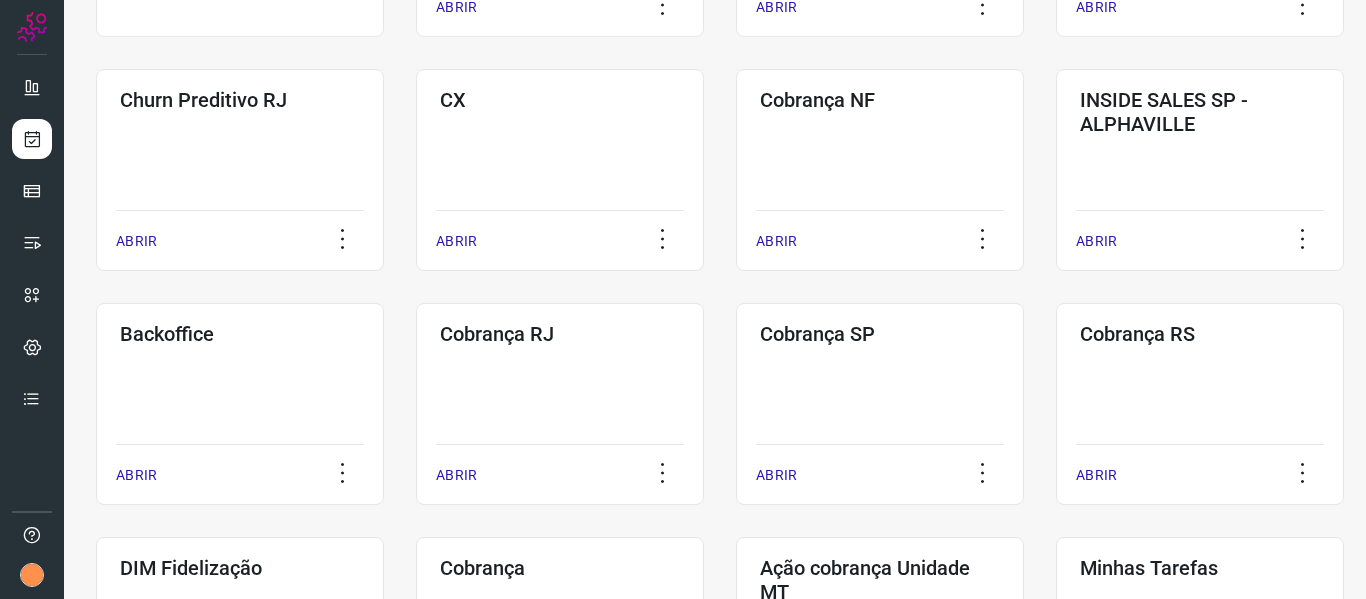 scroll, scrollTop: 262, scrollLeft: 0, axis: vertical 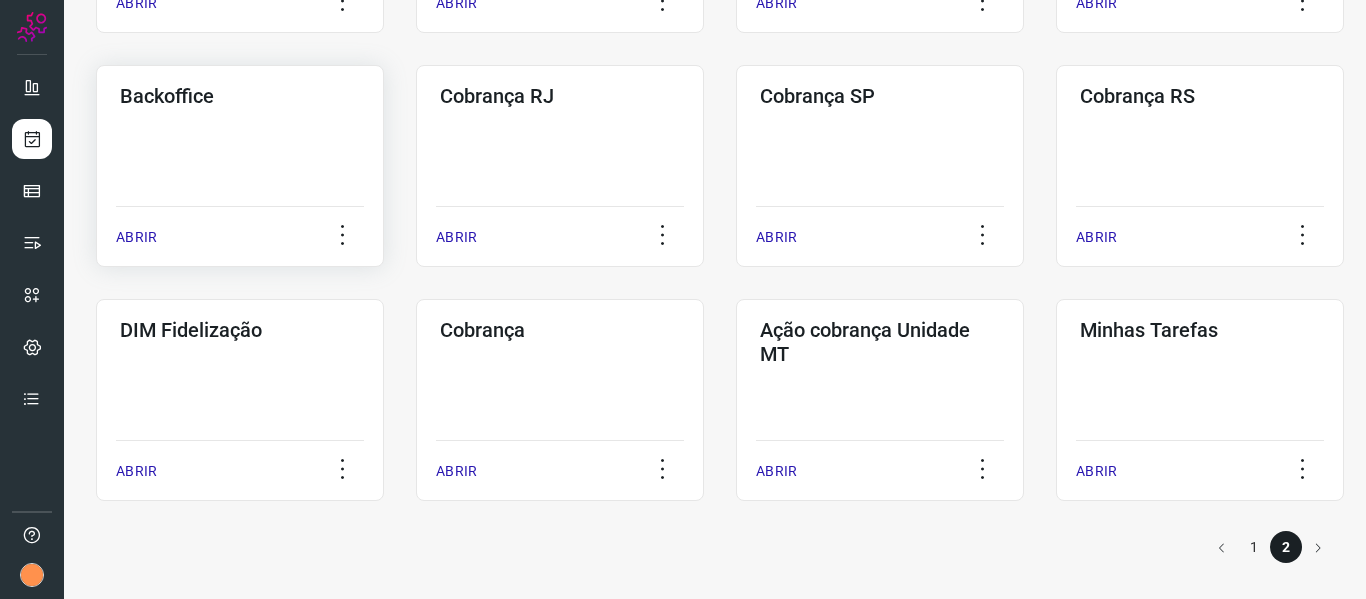 click on "ABRIR" at bounding box center [136, 237] 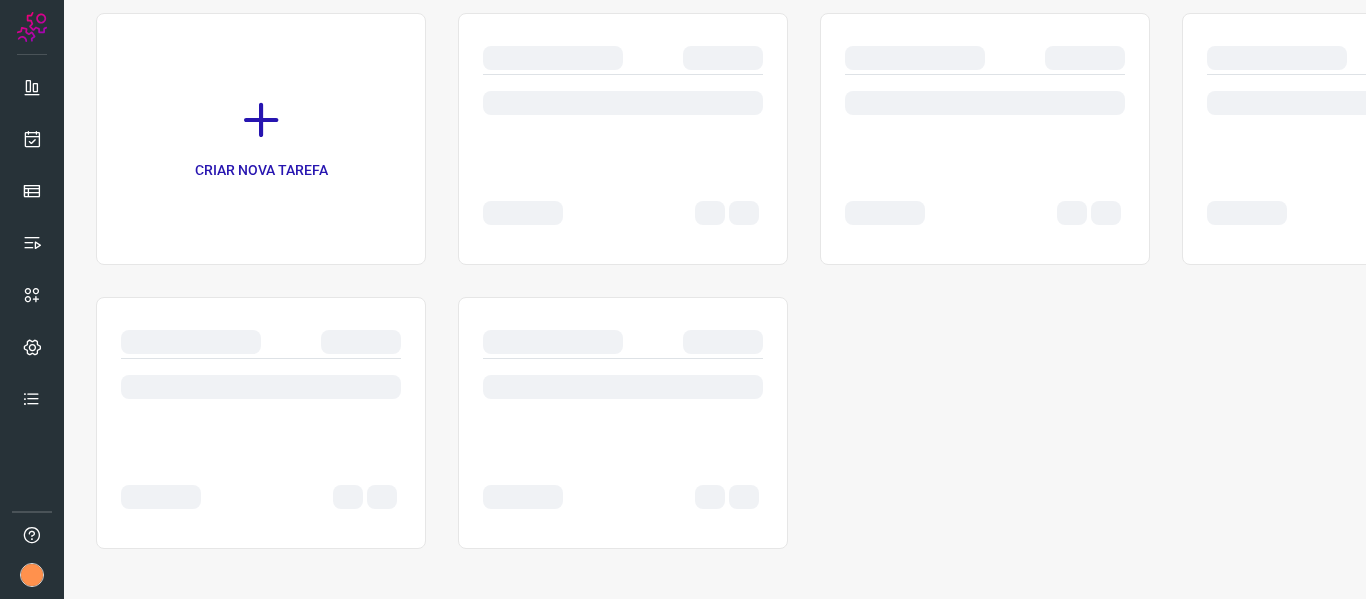 scroll, scrollTop: 0, scrollLeft: 0, axis: both 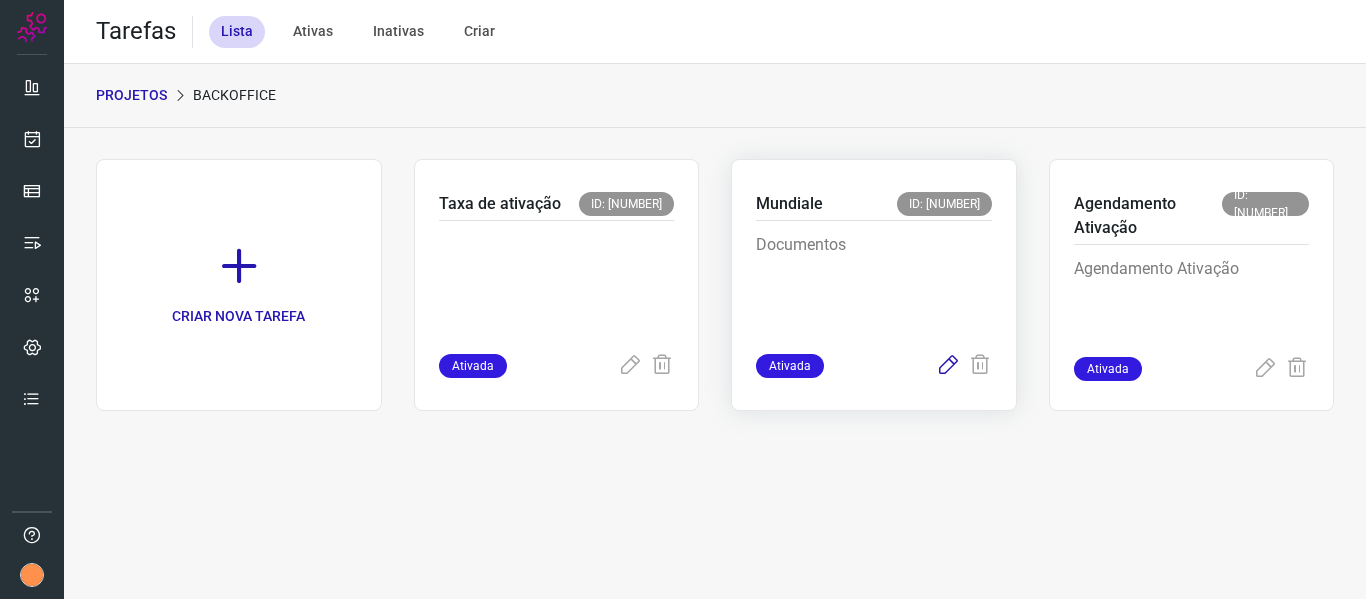 click at bounding box center [948, 366] 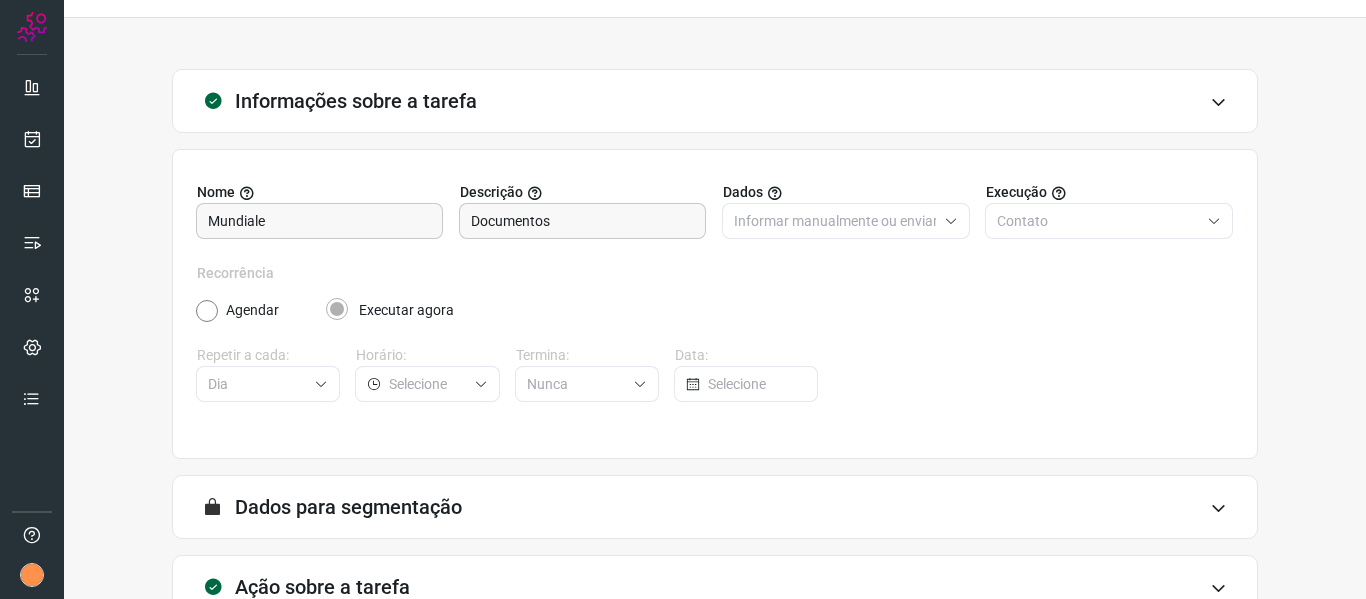 scroll, scrollTop: 182, scrollLeft: 0, axis: vertical 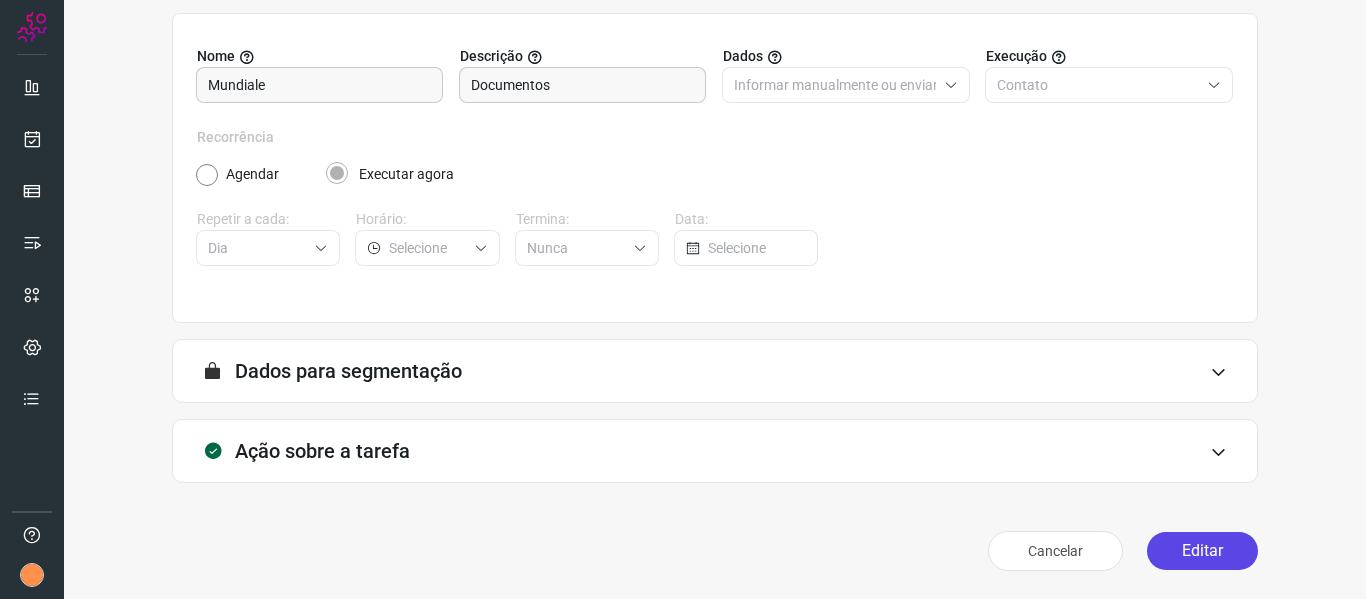 click on "Editar" at bounding box center [1202, 551] 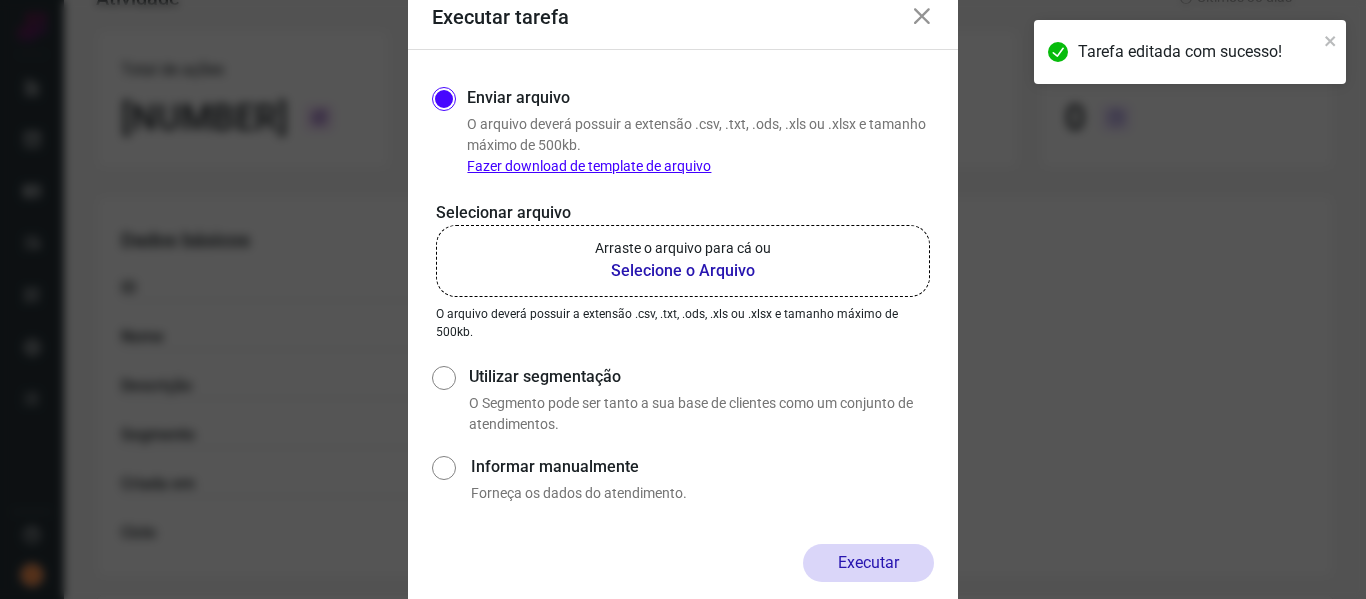 click on "Selecione o Arquivo" at bounding box center [683, 271] 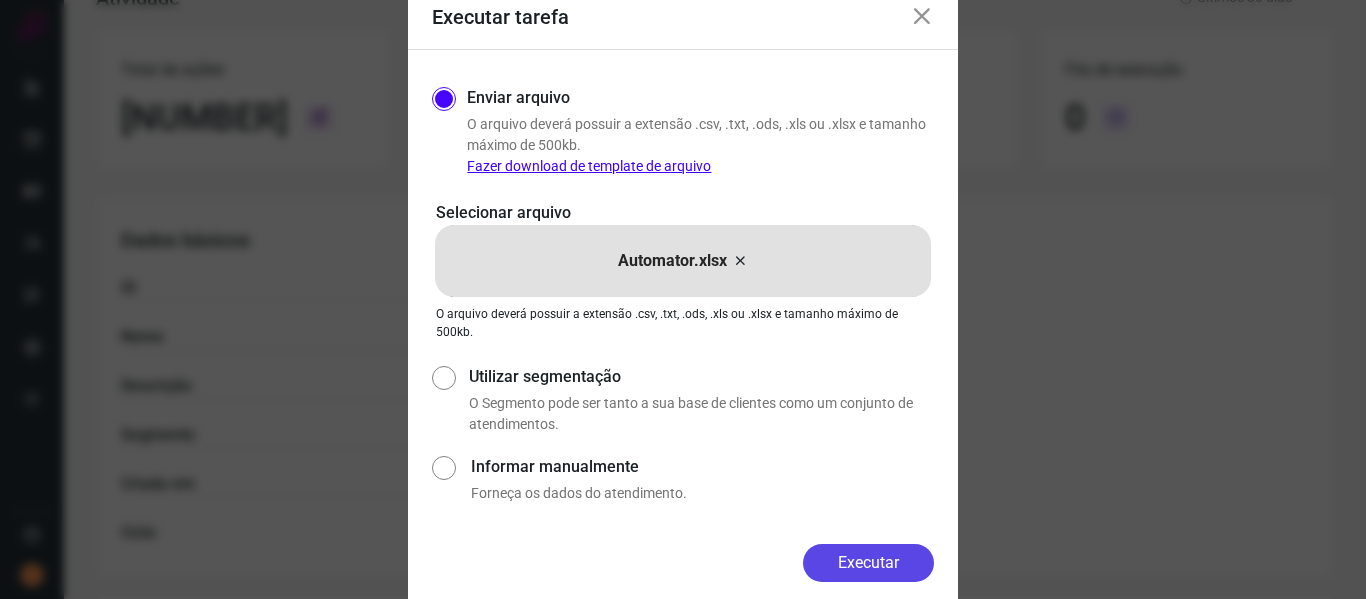 click on "Executar" at bounding box center (868, 563) 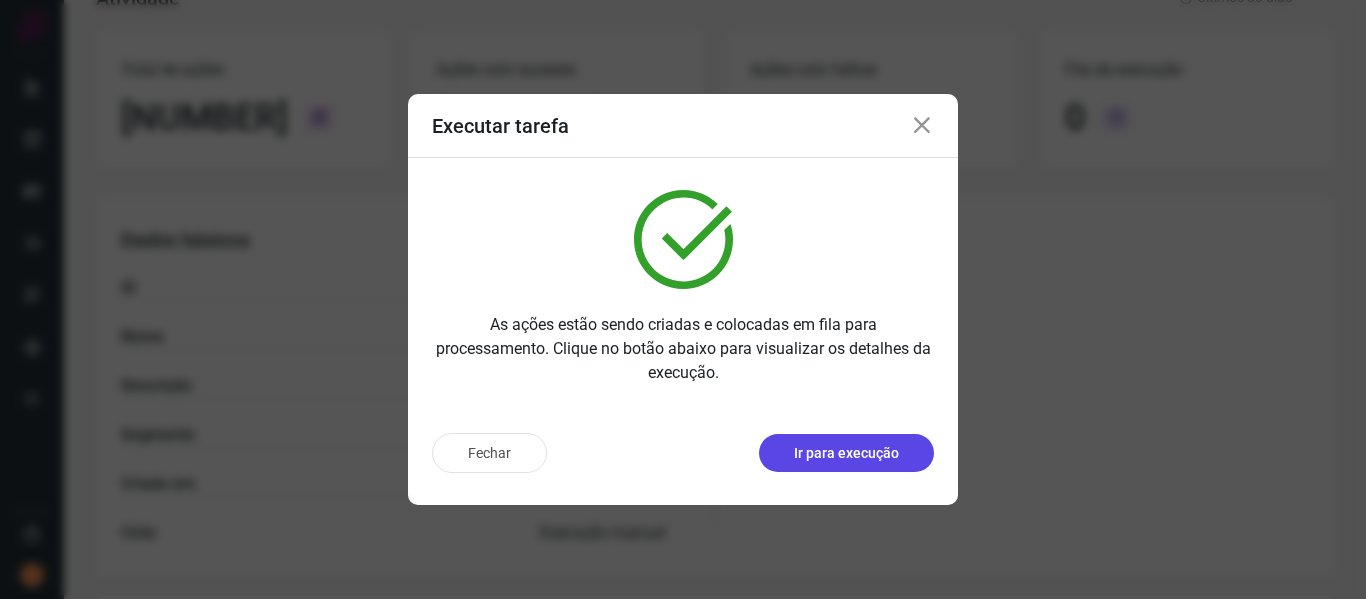 click on "Ir para execução" at bounding box center (846, 453) 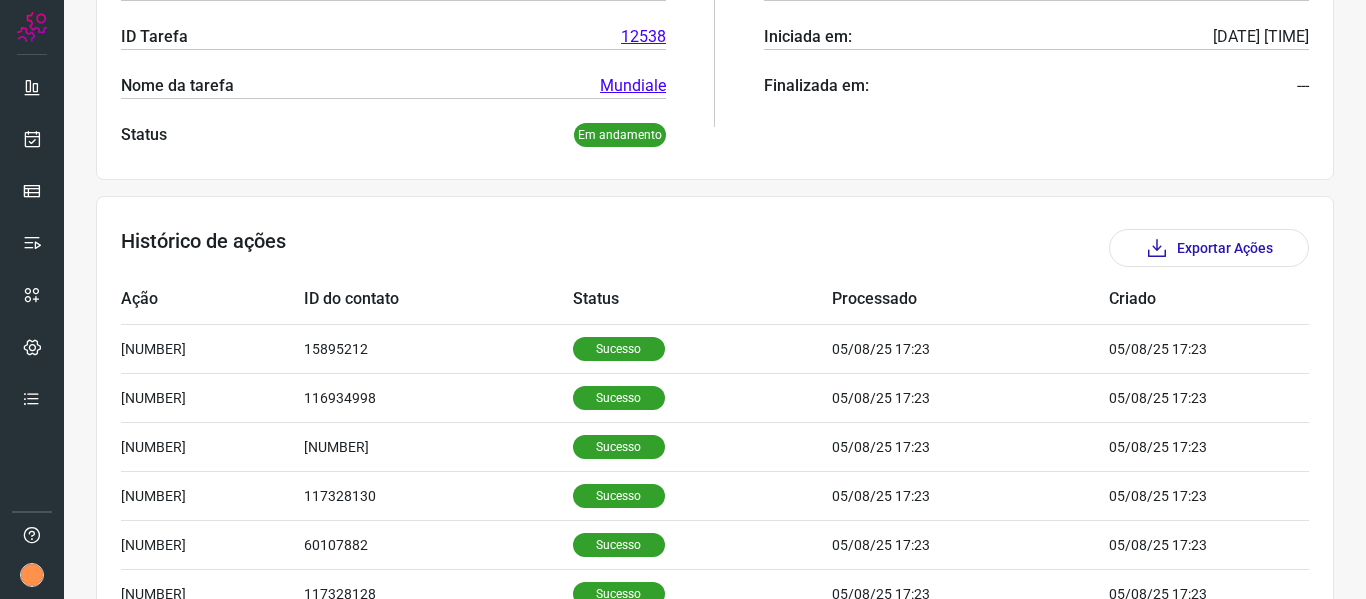 scroll, scrollTop: 667, scrollLeft: 0, axis: vertical 